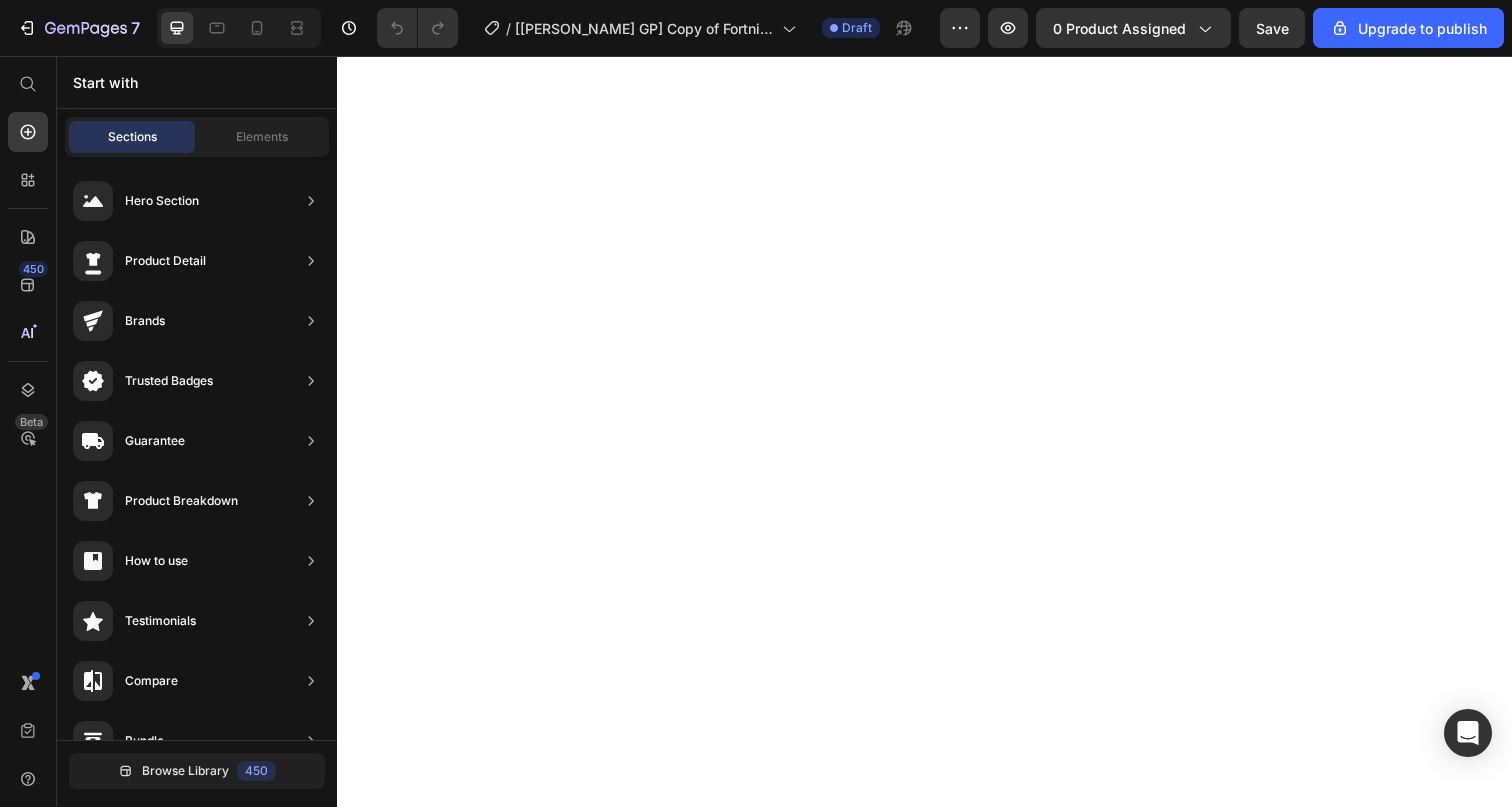 scroll, scrollTop: 0, scrollLeft: 0, axis: both 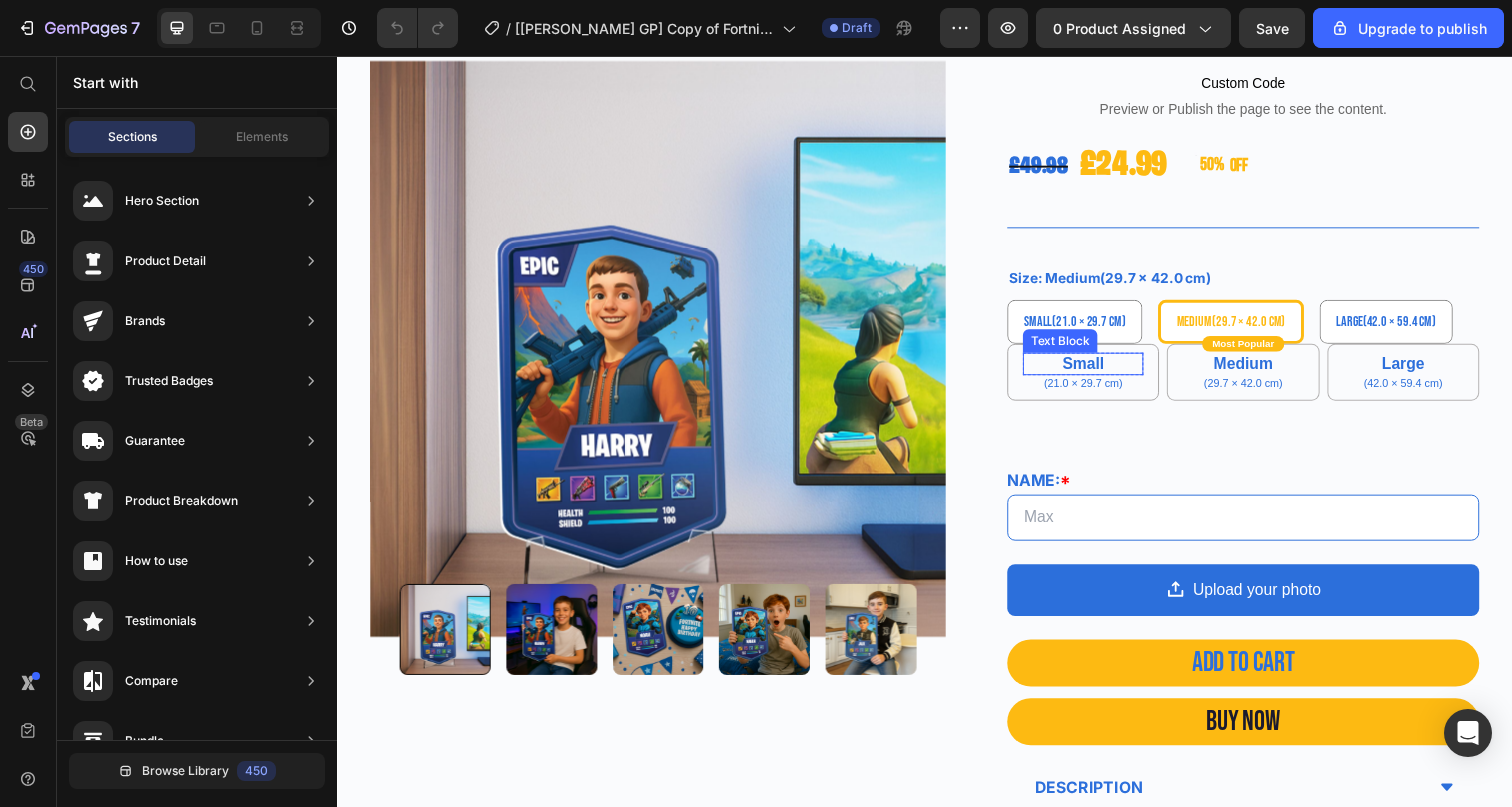 click on "Small" at bounding box center (1098, 370) 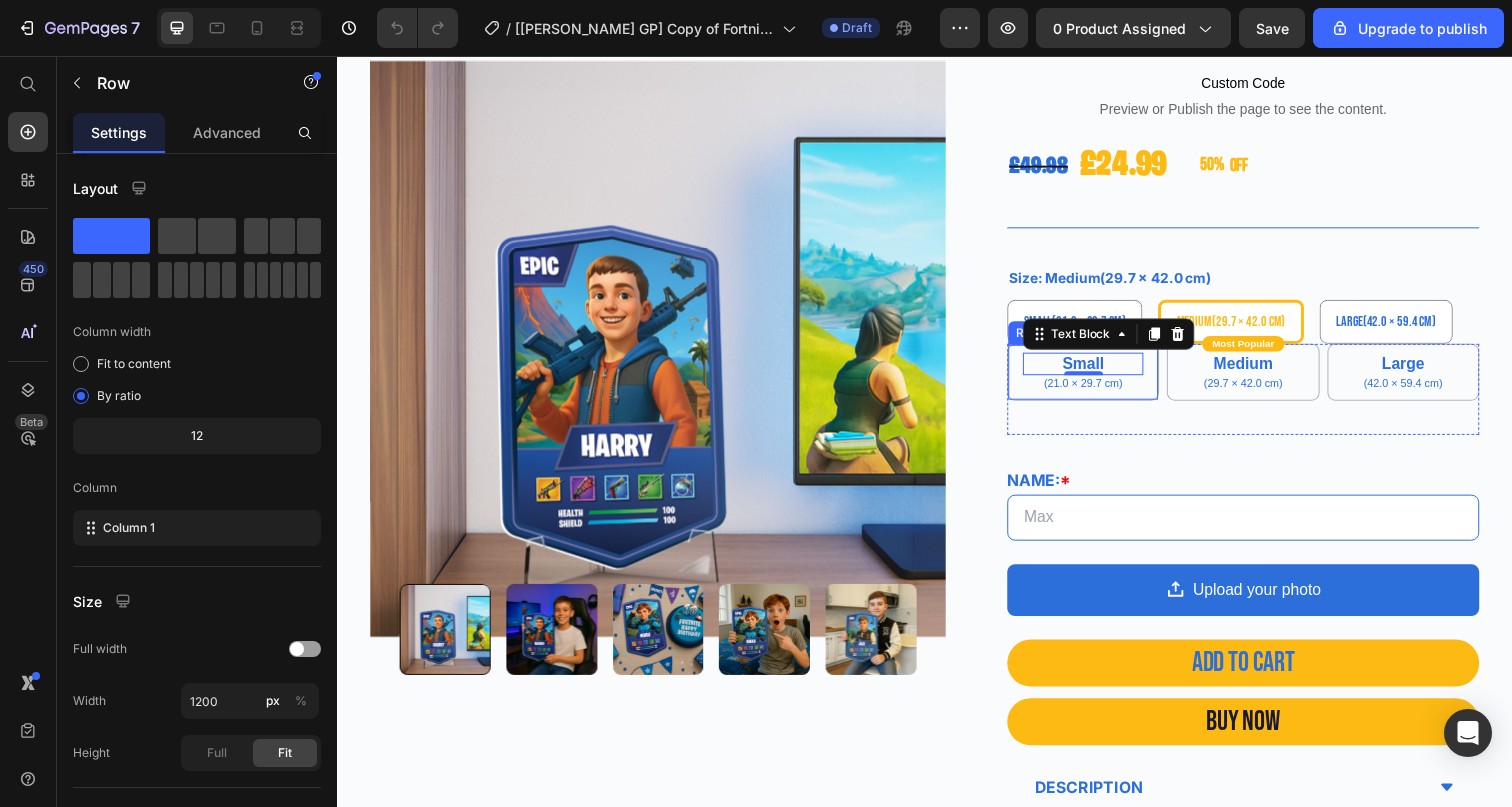click on "Small Text Block   0 Row (21.0 × 29.7 cm) Text Block Row Row" at bounding box center (1098, 379) 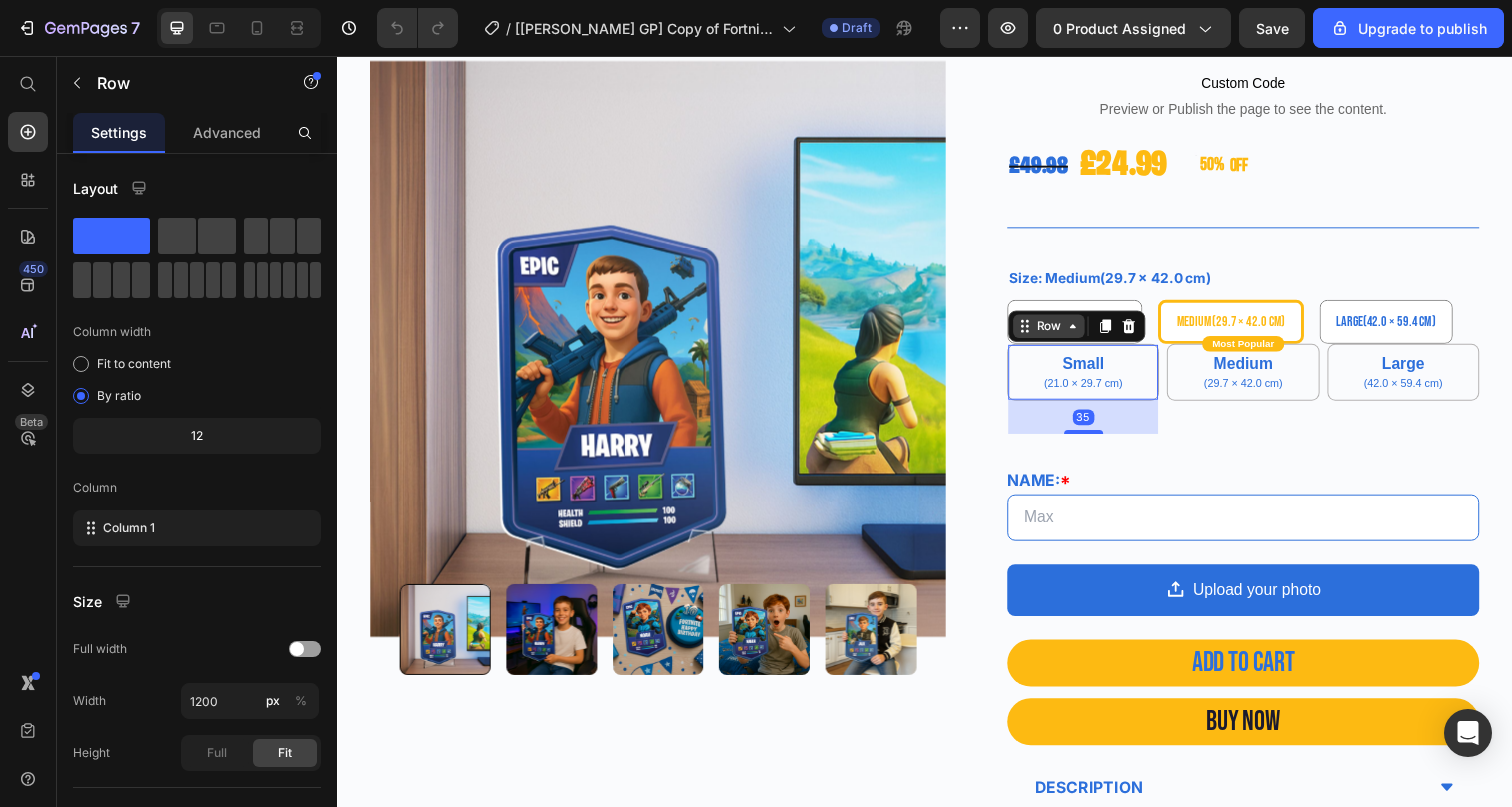 click on "Row" at bounding box center (1063, 332) 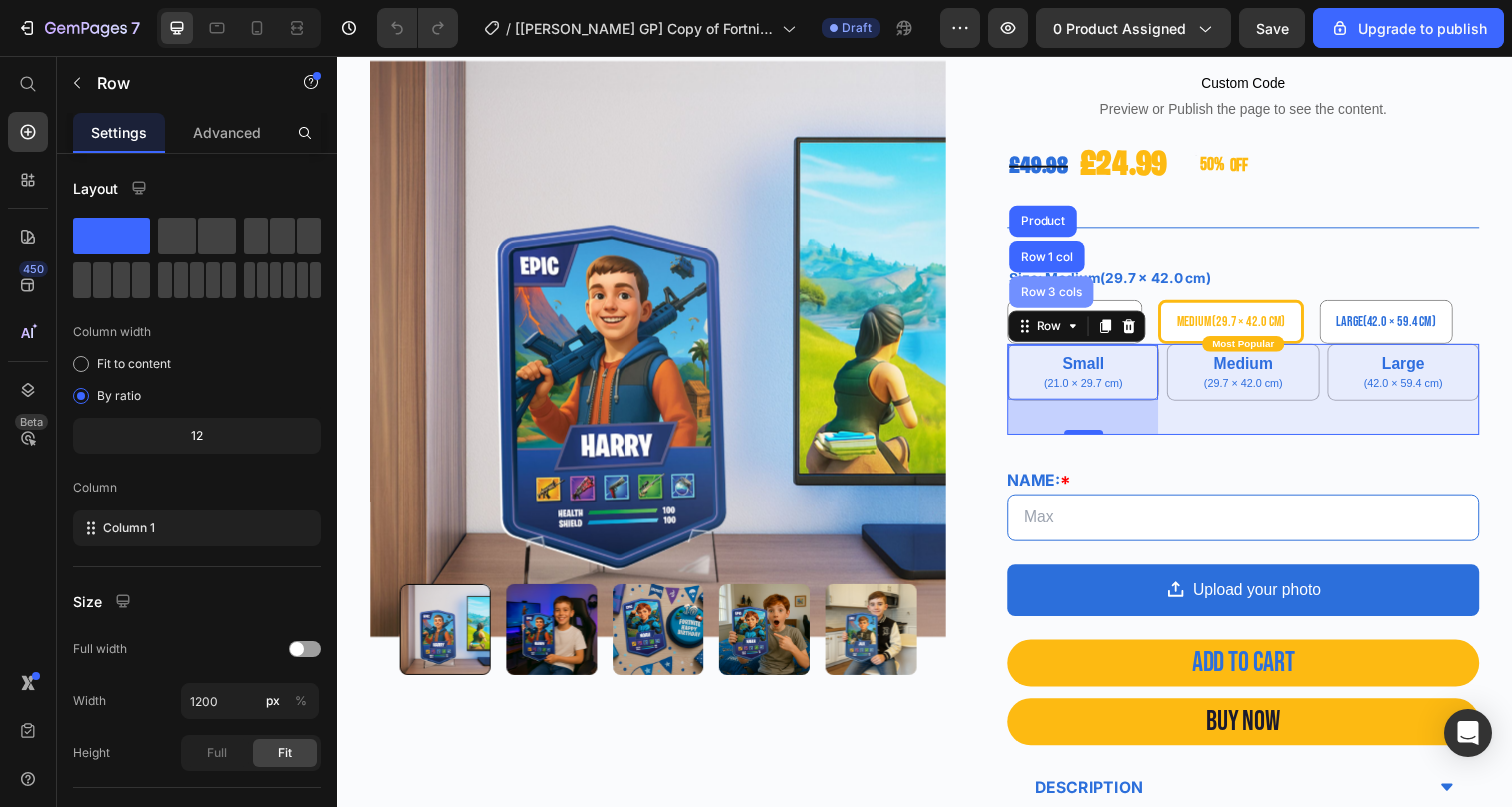 click on "Row 3 cols" at bounding box center (1066, 297) 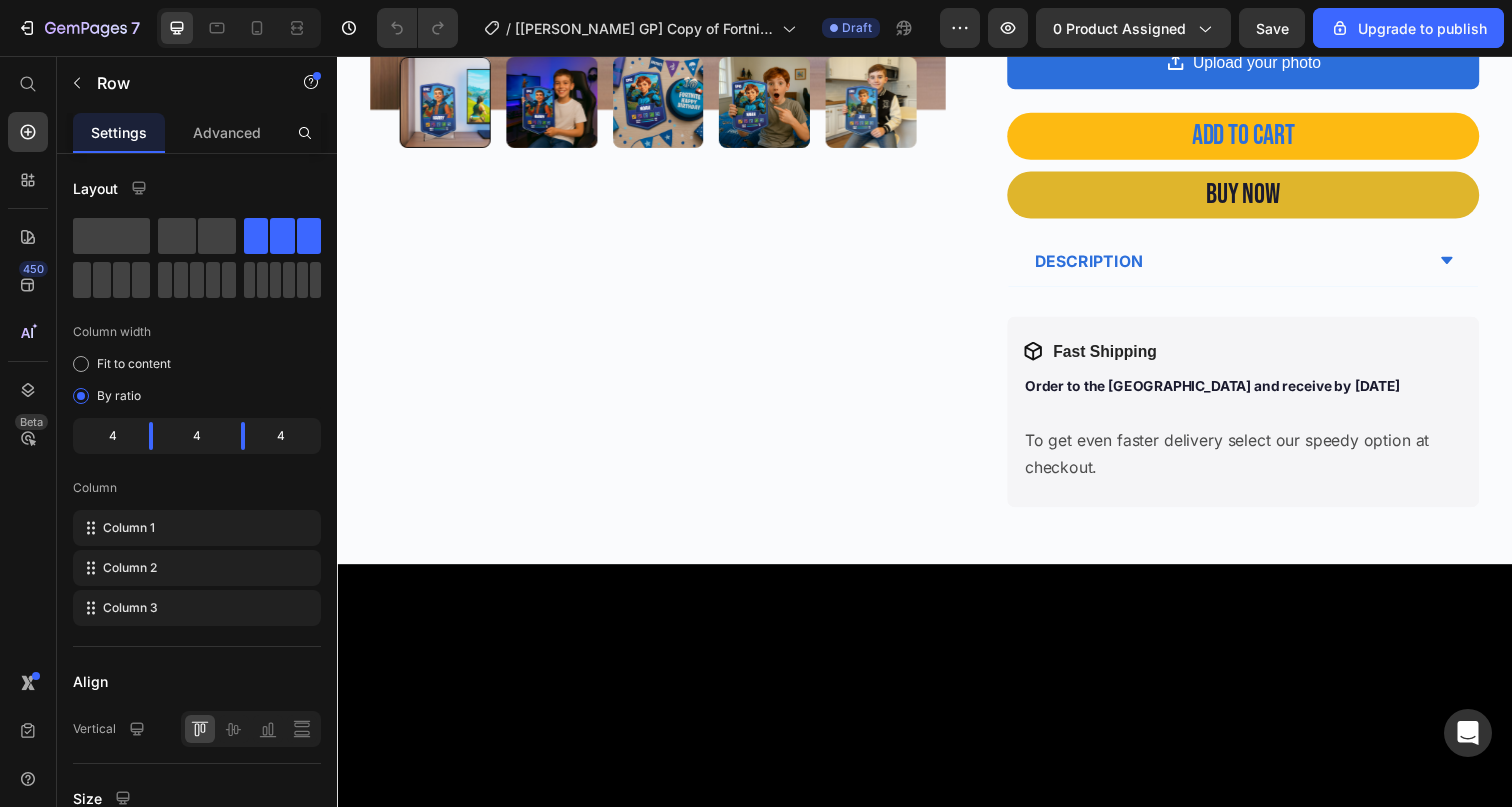 scroll, scrollTop: 754, scrollLeft: 0, axis: vertical 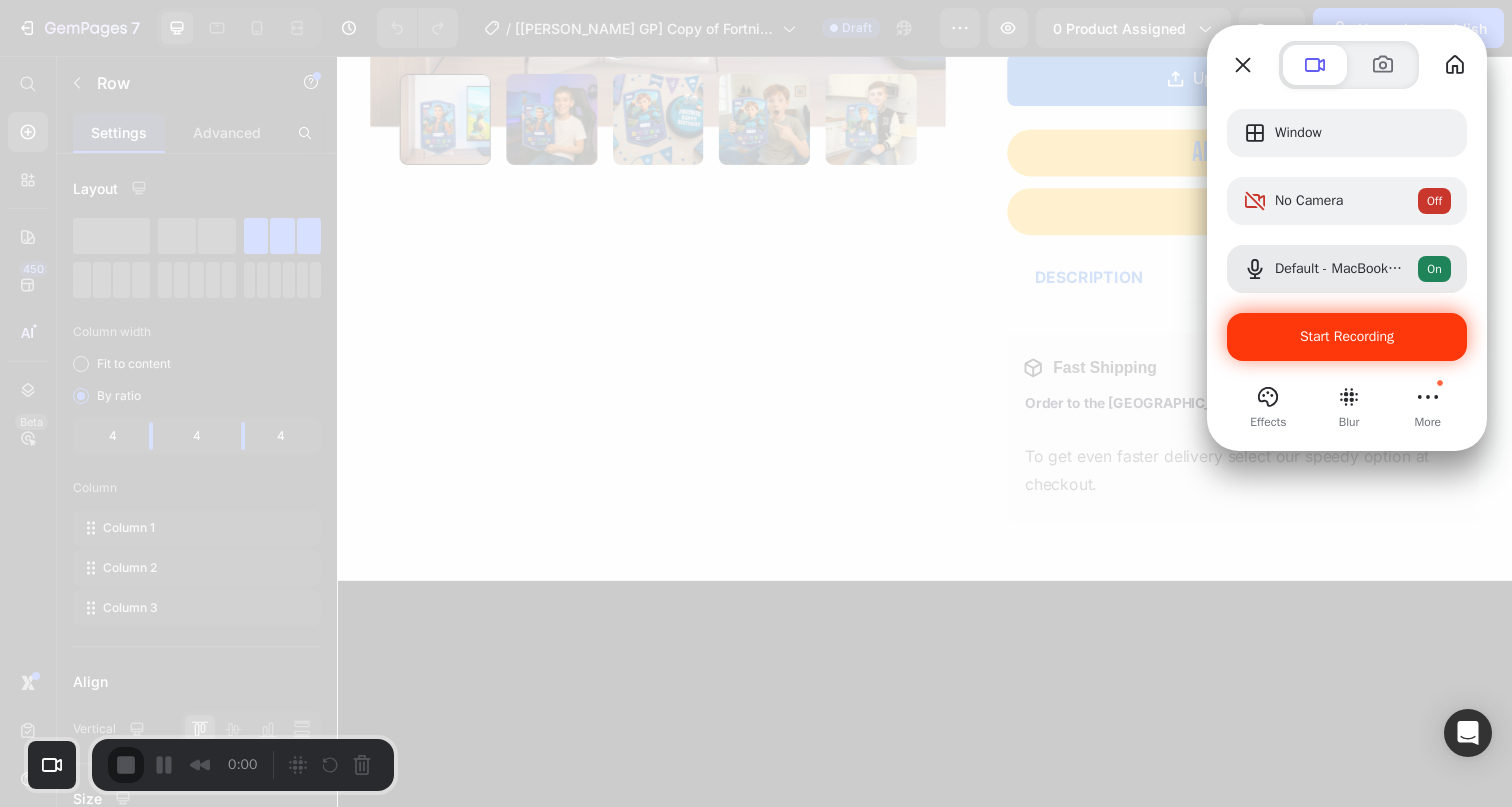 click on "Start Recording" at bounding box center (1347, 336) 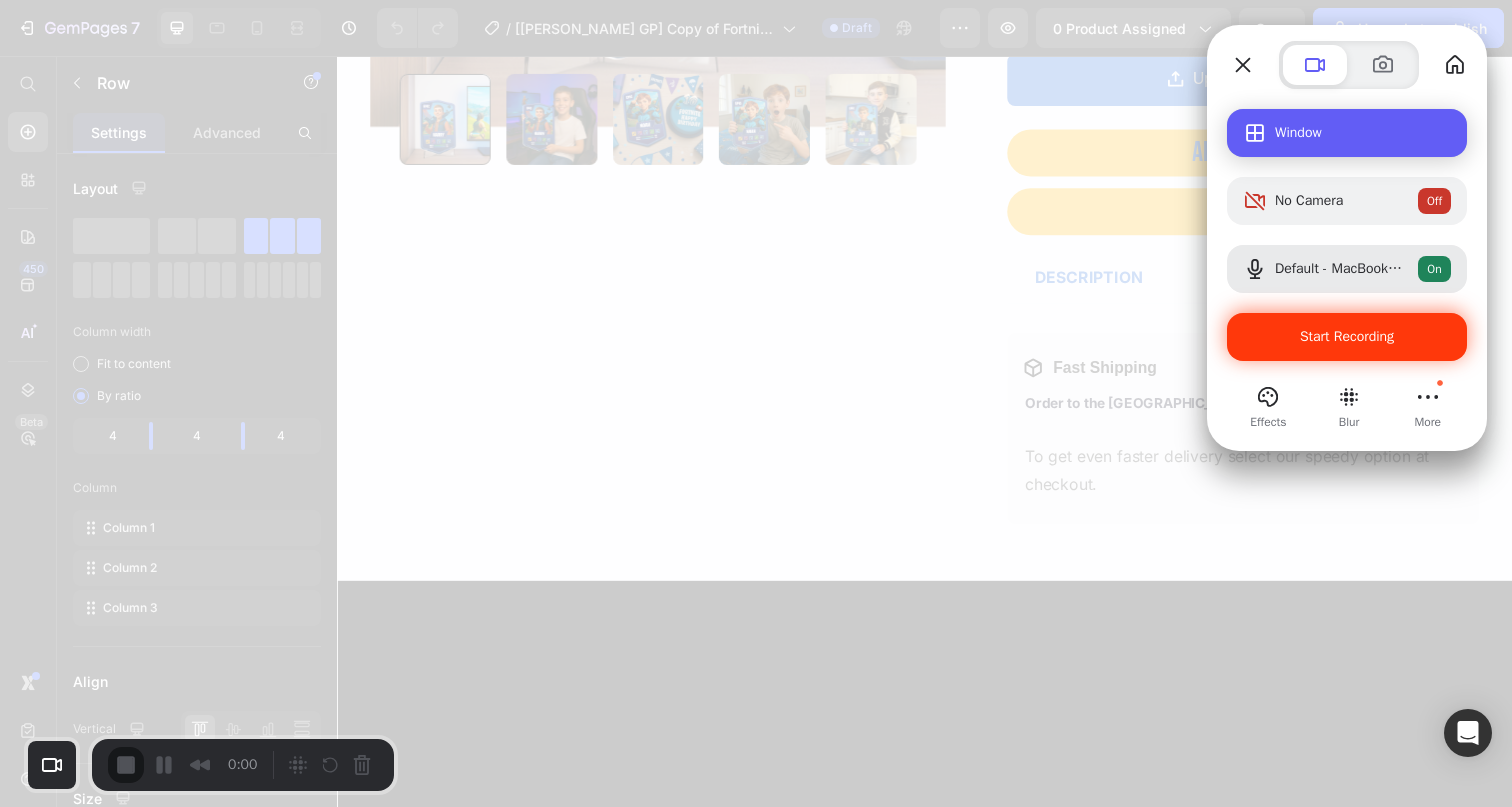 click on "Window" at bounding box center (1363, 133) 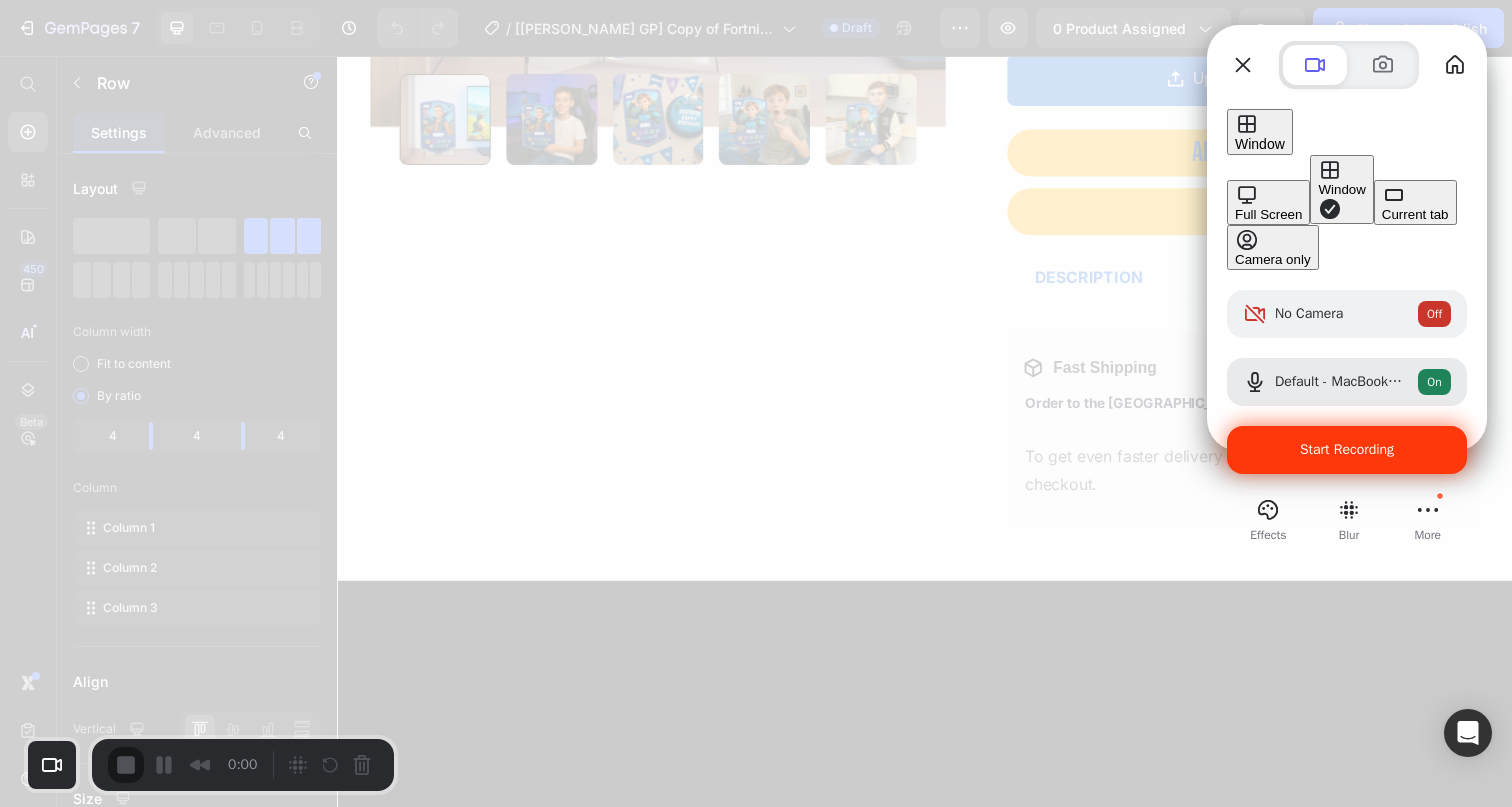 click on "Current tab" at bounding box center (1415, 214) 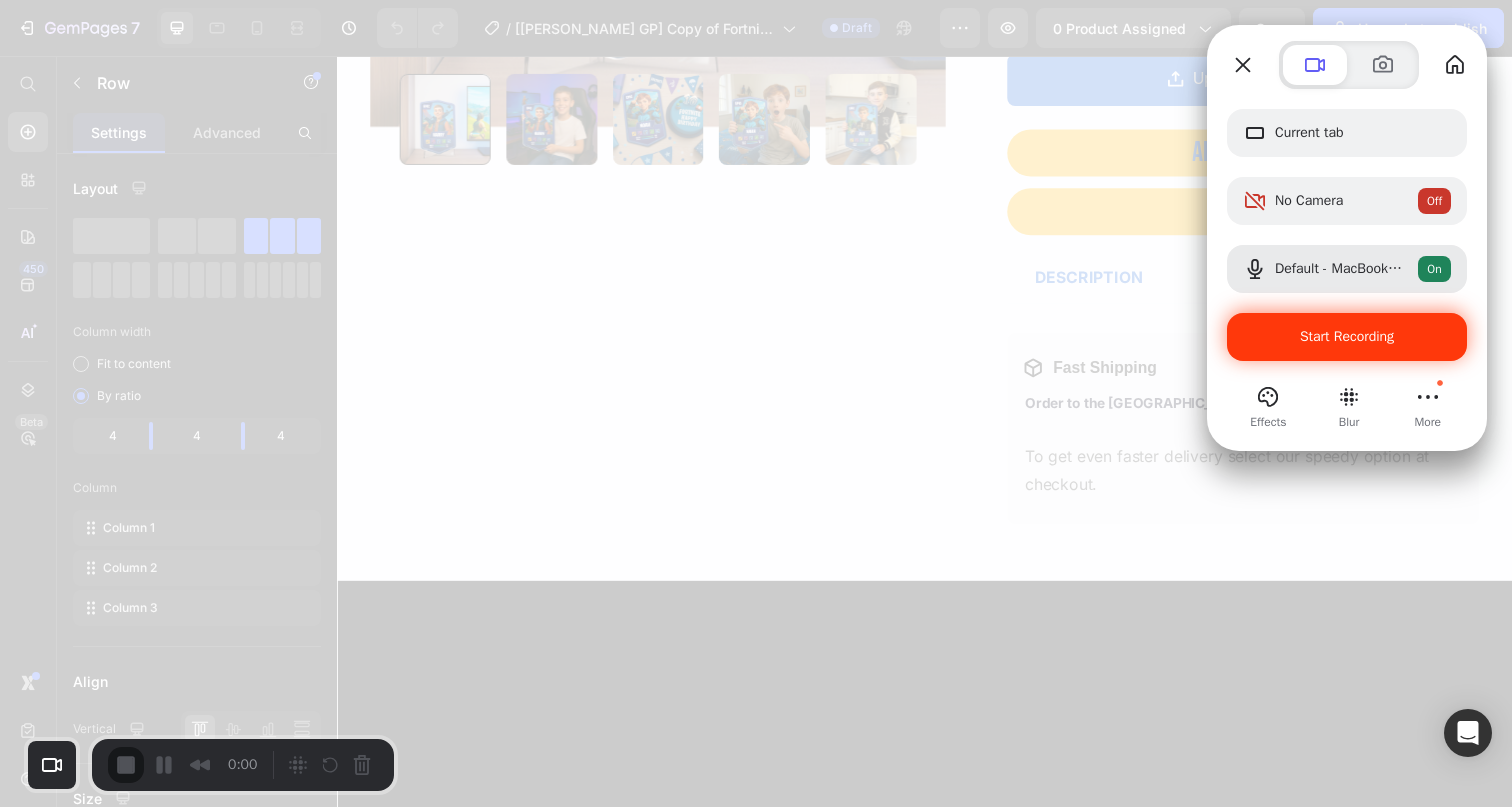 click on "Start Recording" at bounding box center [1347, 337] 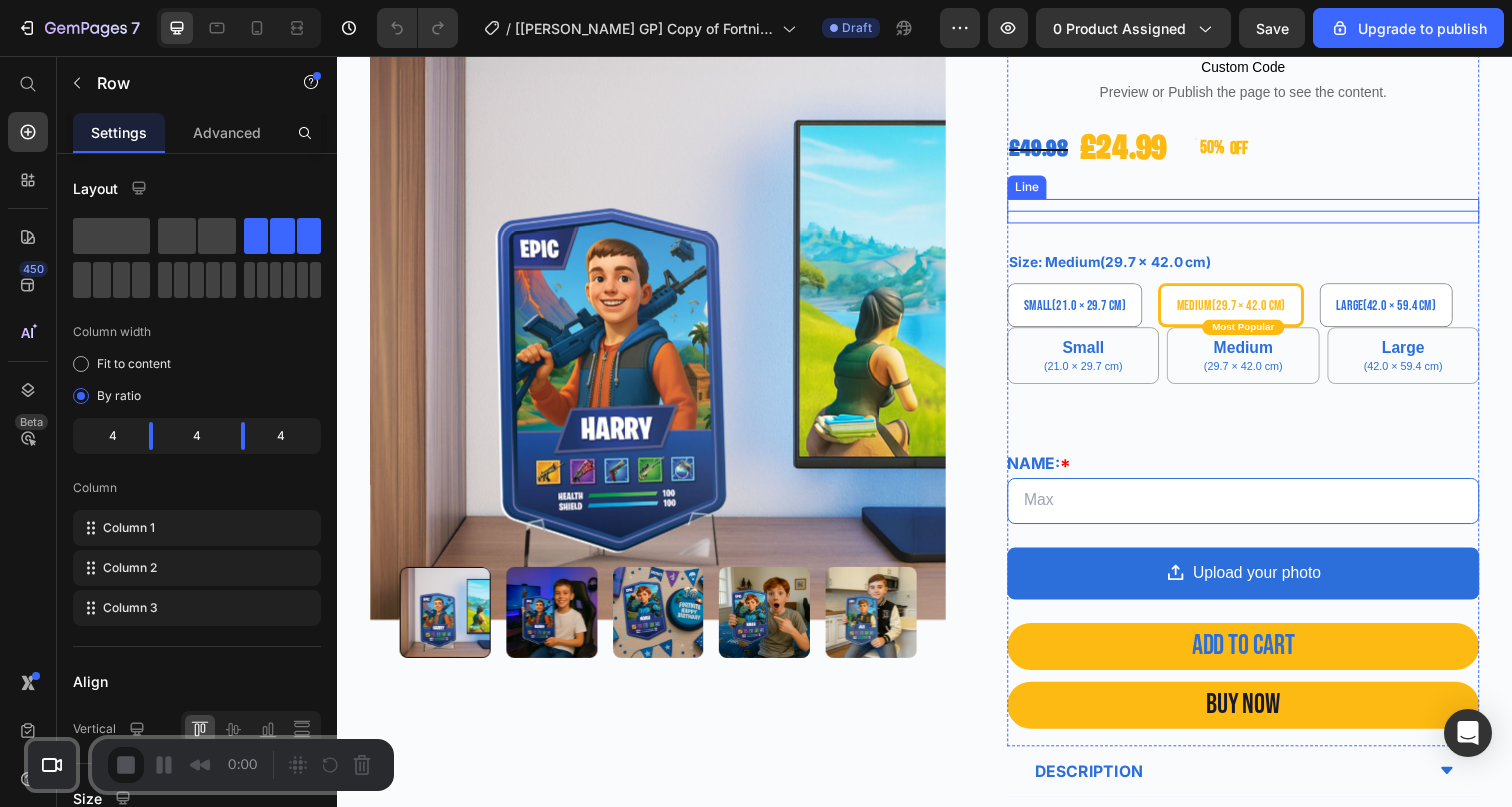 scroll, scrollTop: 237, scrollLeft: 0, axis: vertical 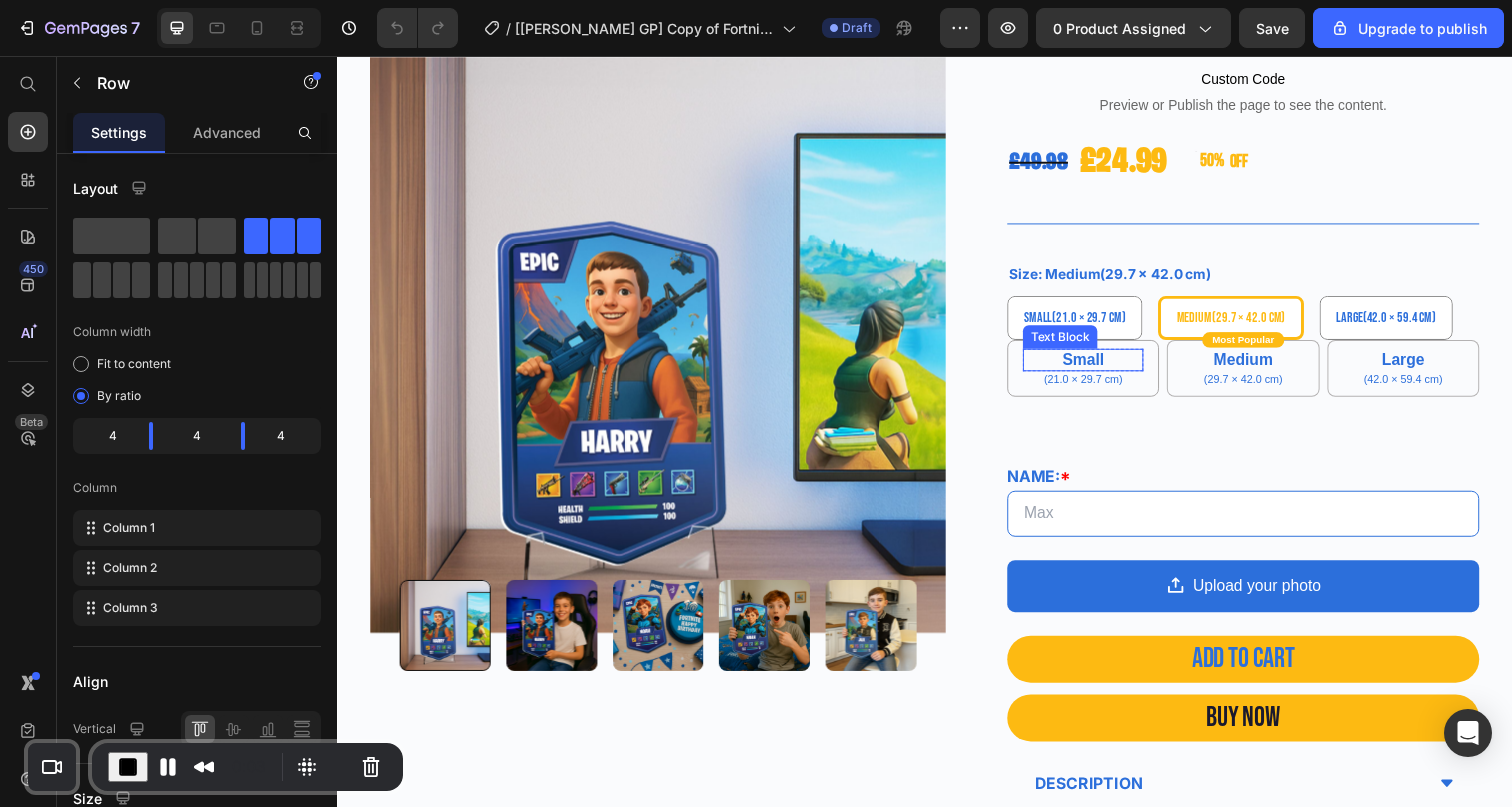 click on "Small" at bounding box center (1098, 366) 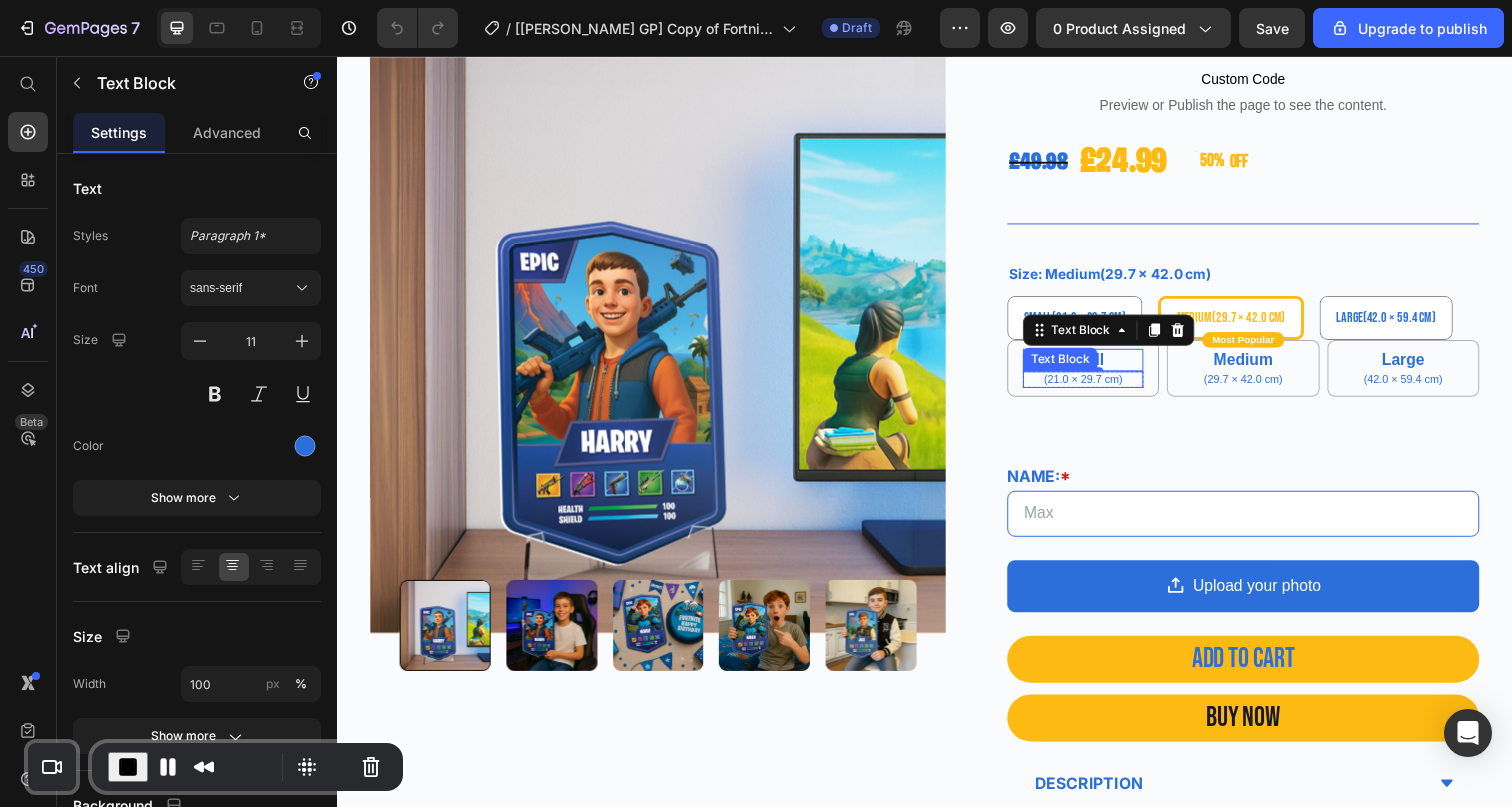 click on "(21.0 × 29.7 cm)" at bounding box center (1098, 386) 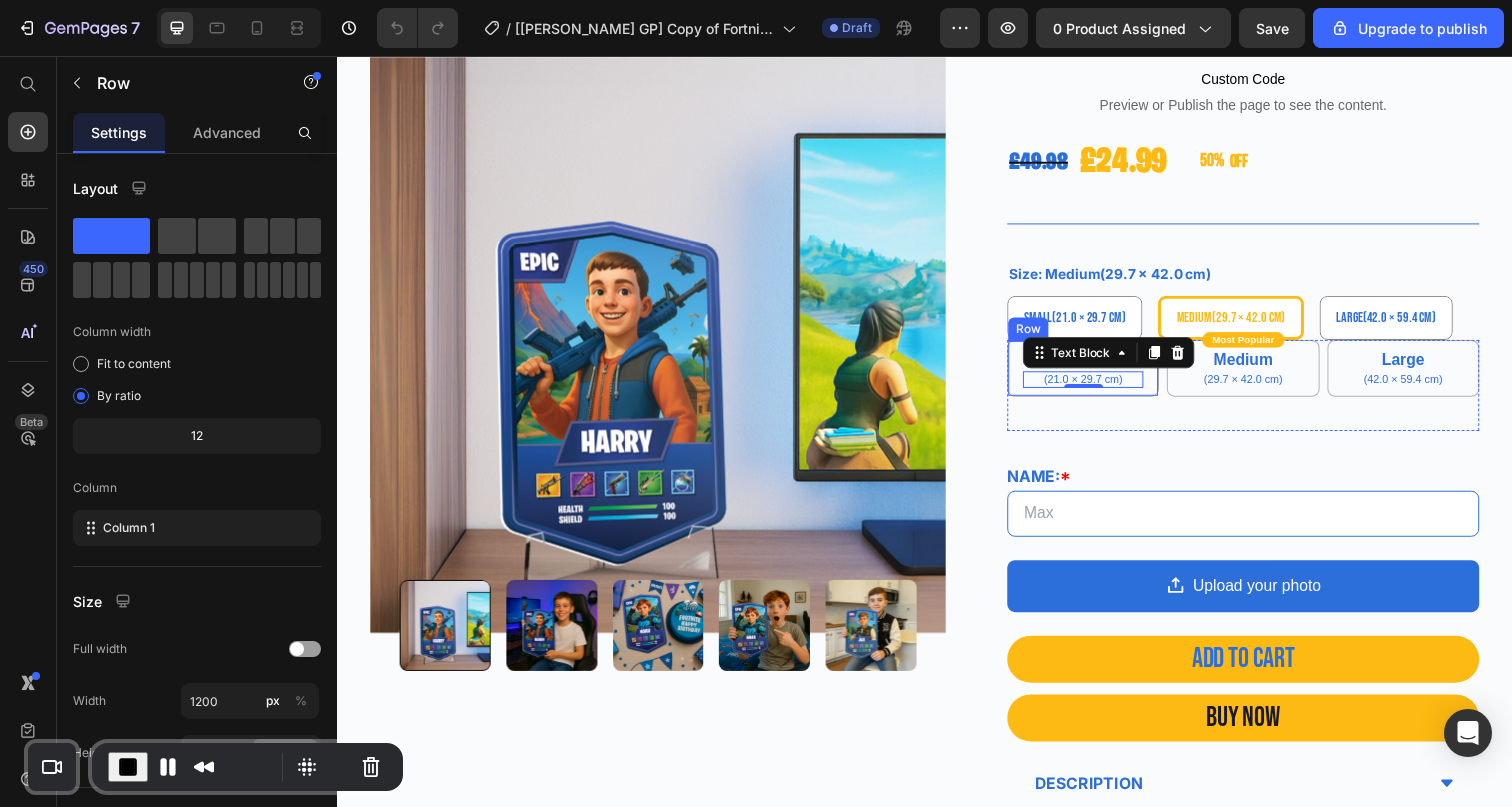 click on "Small Text Block Row (21.0 × 29.7 cm) Text Block   0 Row Row" at bounding box center (1098, 375) 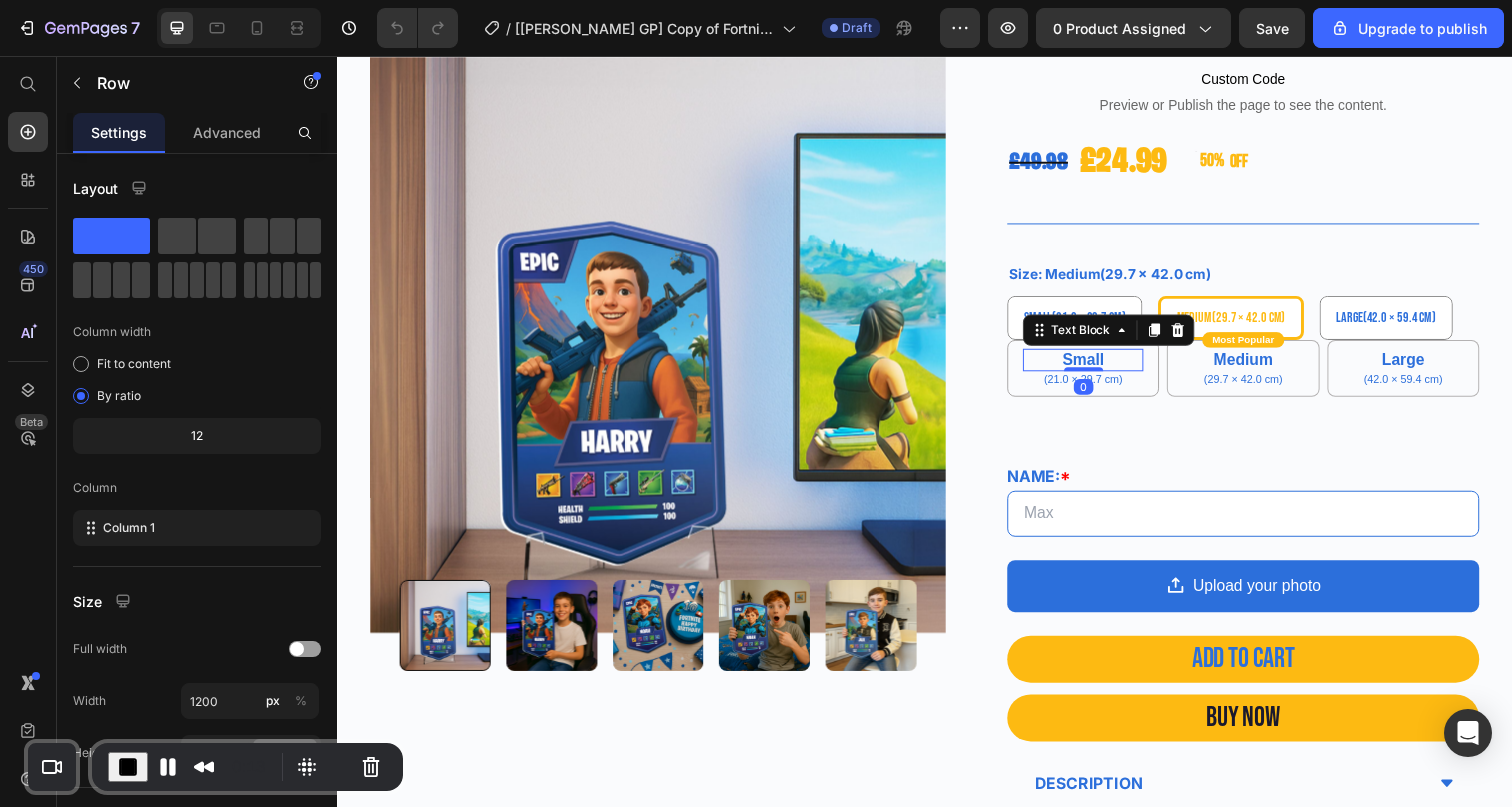 click on "Small" at bounding box center [1098, 366] 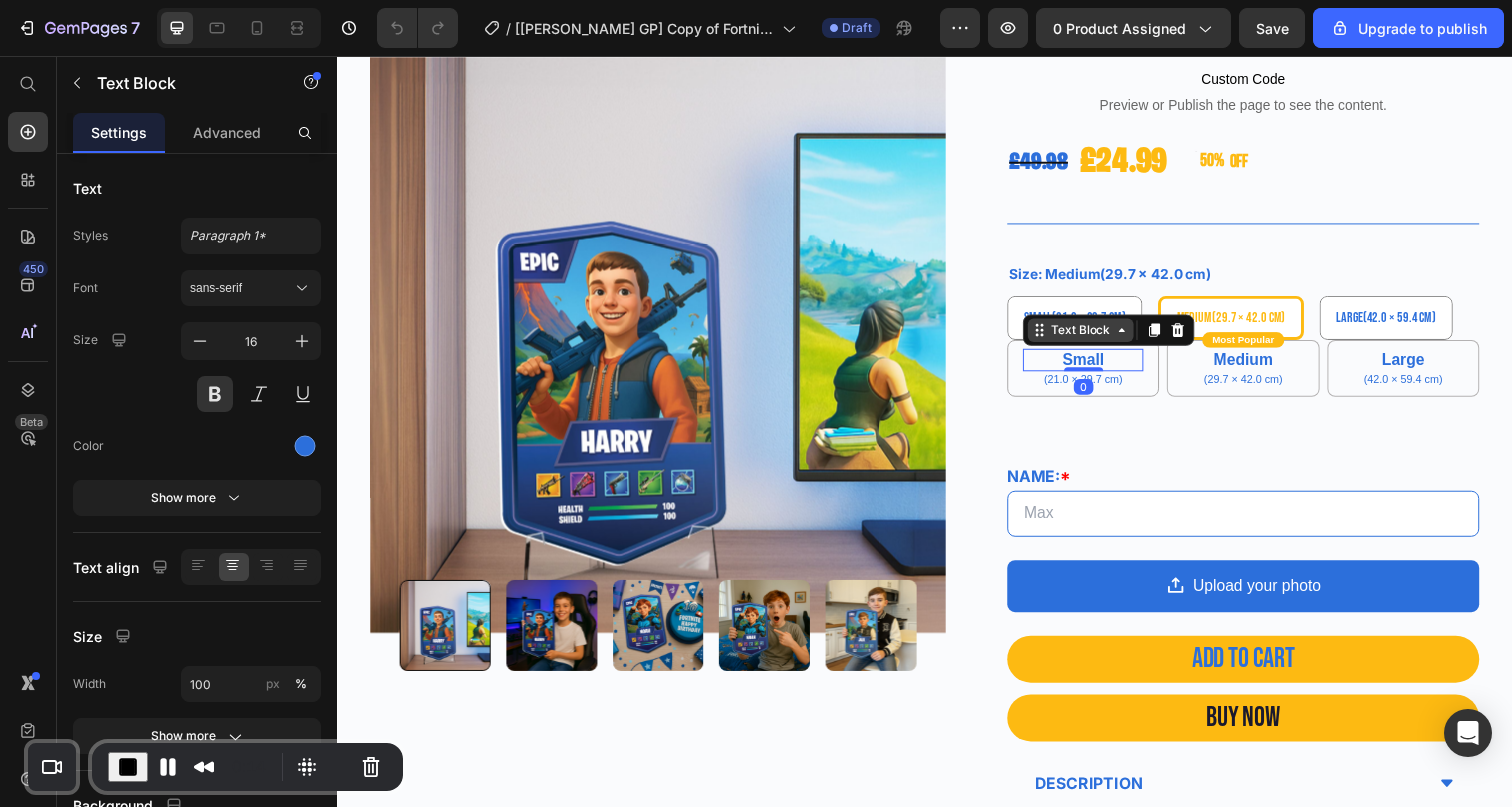 click on "Text Block" at bounding box center (1096, 336) 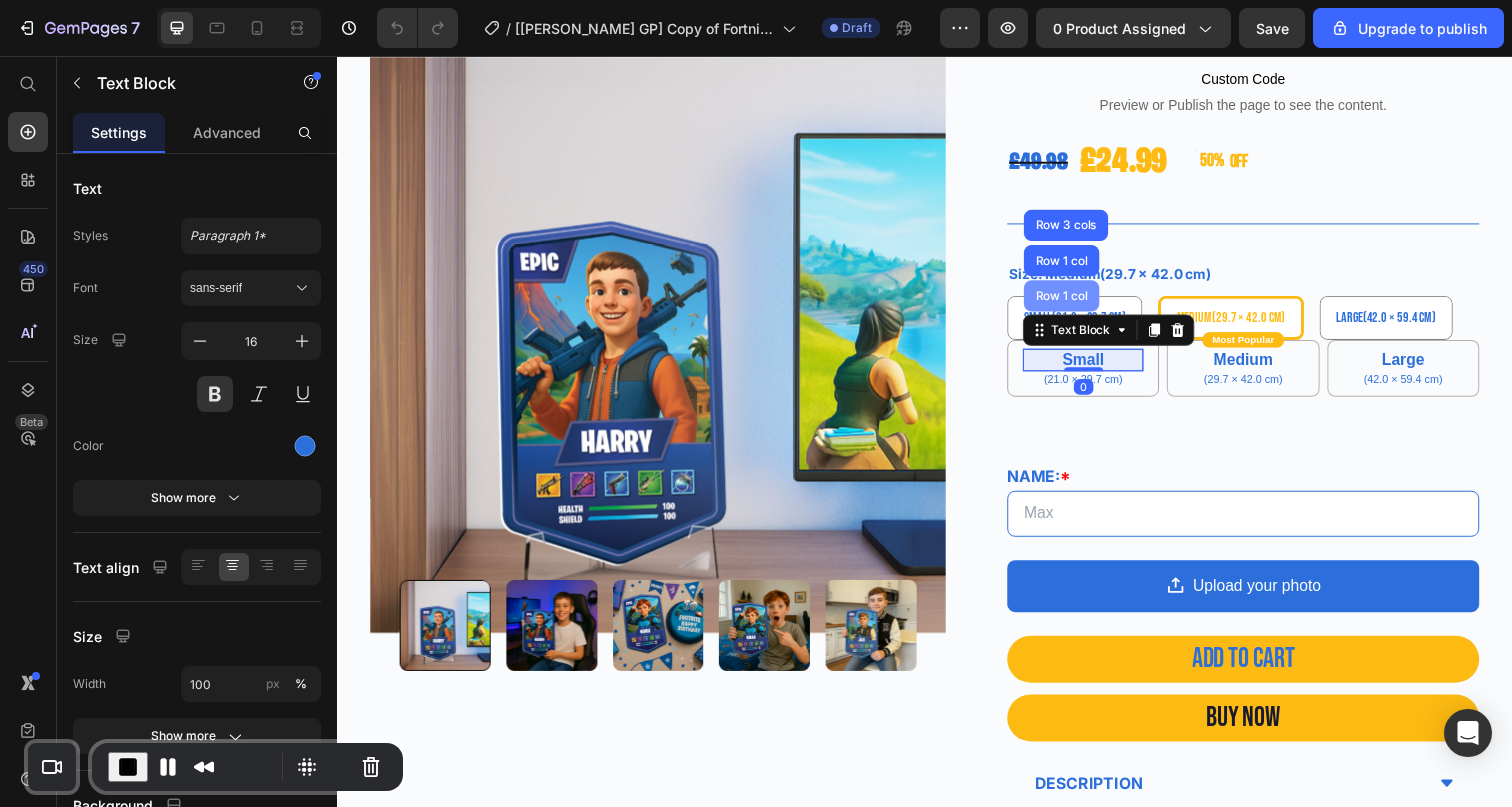 click on "Row 1 col" at bounding box center (1076, 301) 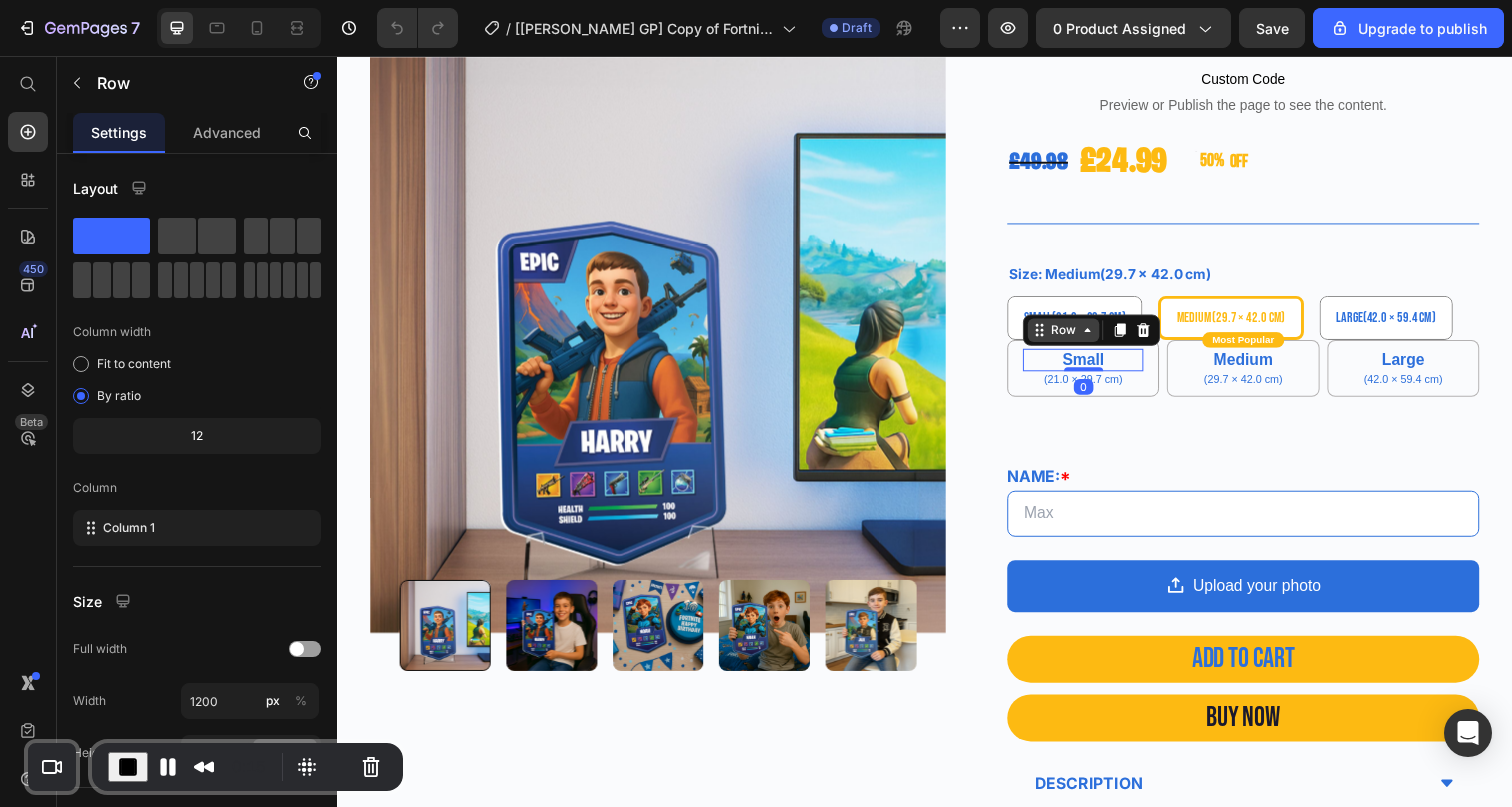 click on "Row" at bounding box center (1078, 336) 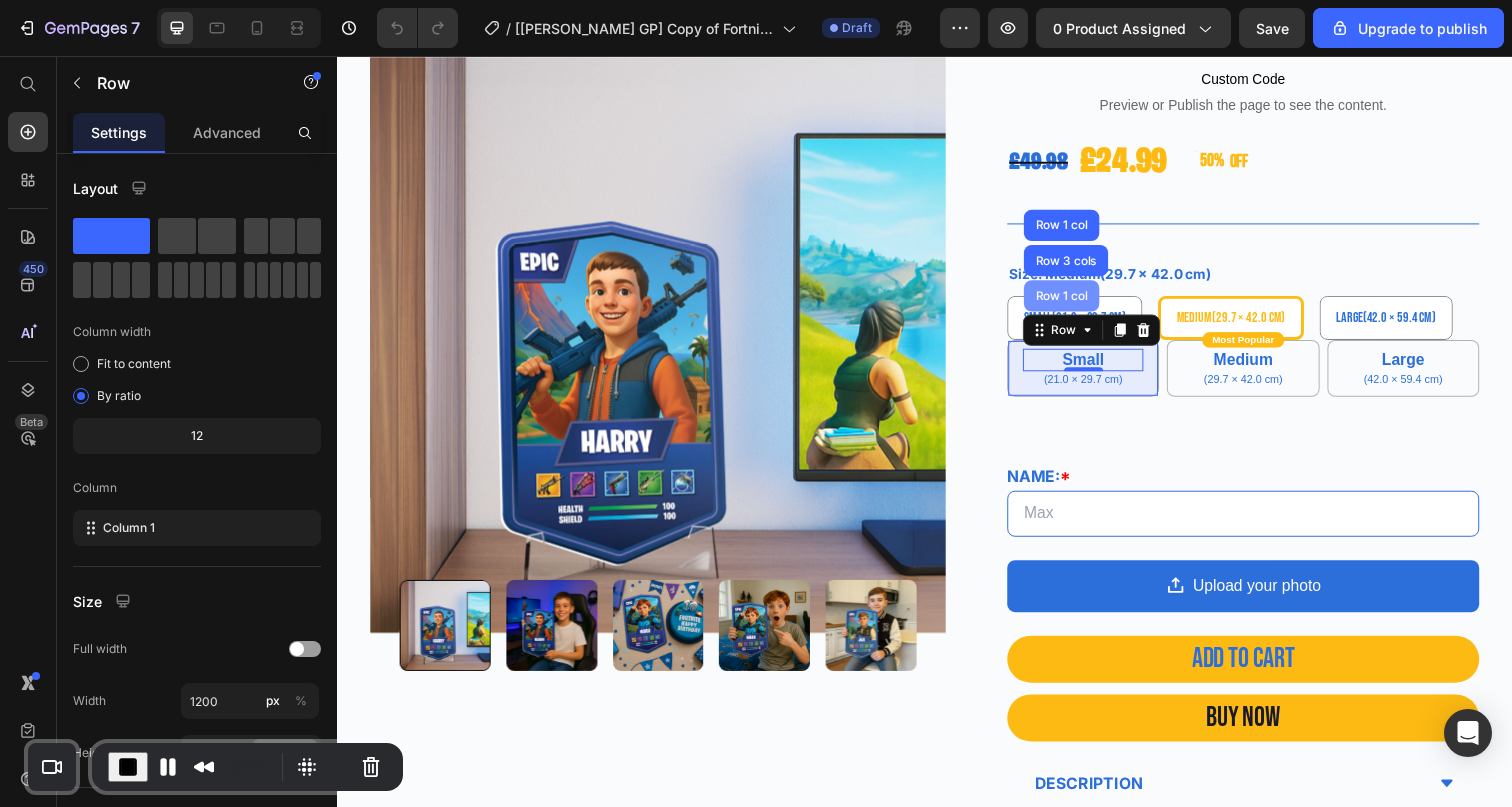 click on "Row 1 col" at bounding box center [1076, 301] 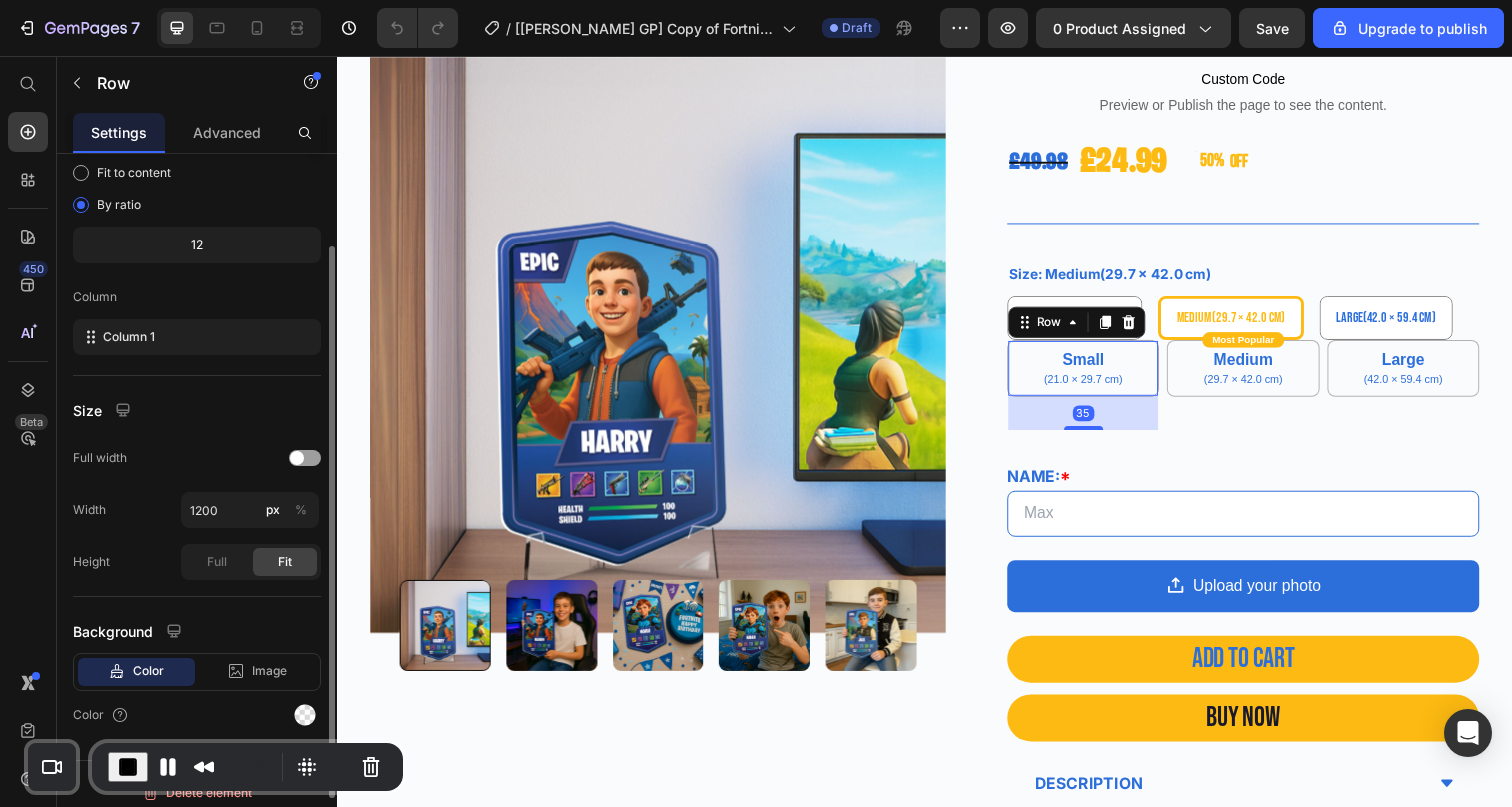 scroll, scrollTop: 202, scrollLeft: 0, axis: vertical 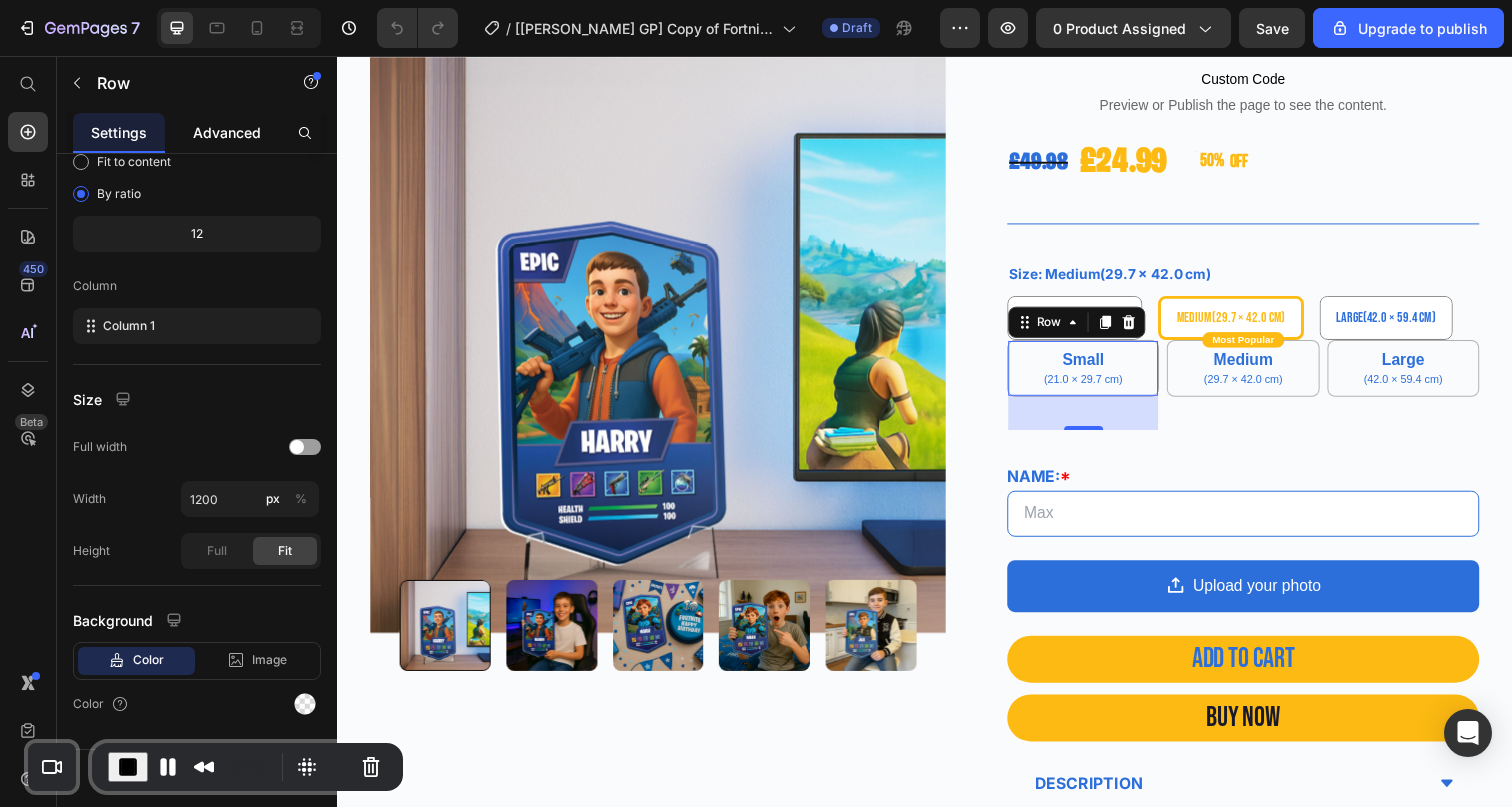 click on "Advanced" at bounding box center (227, 132) 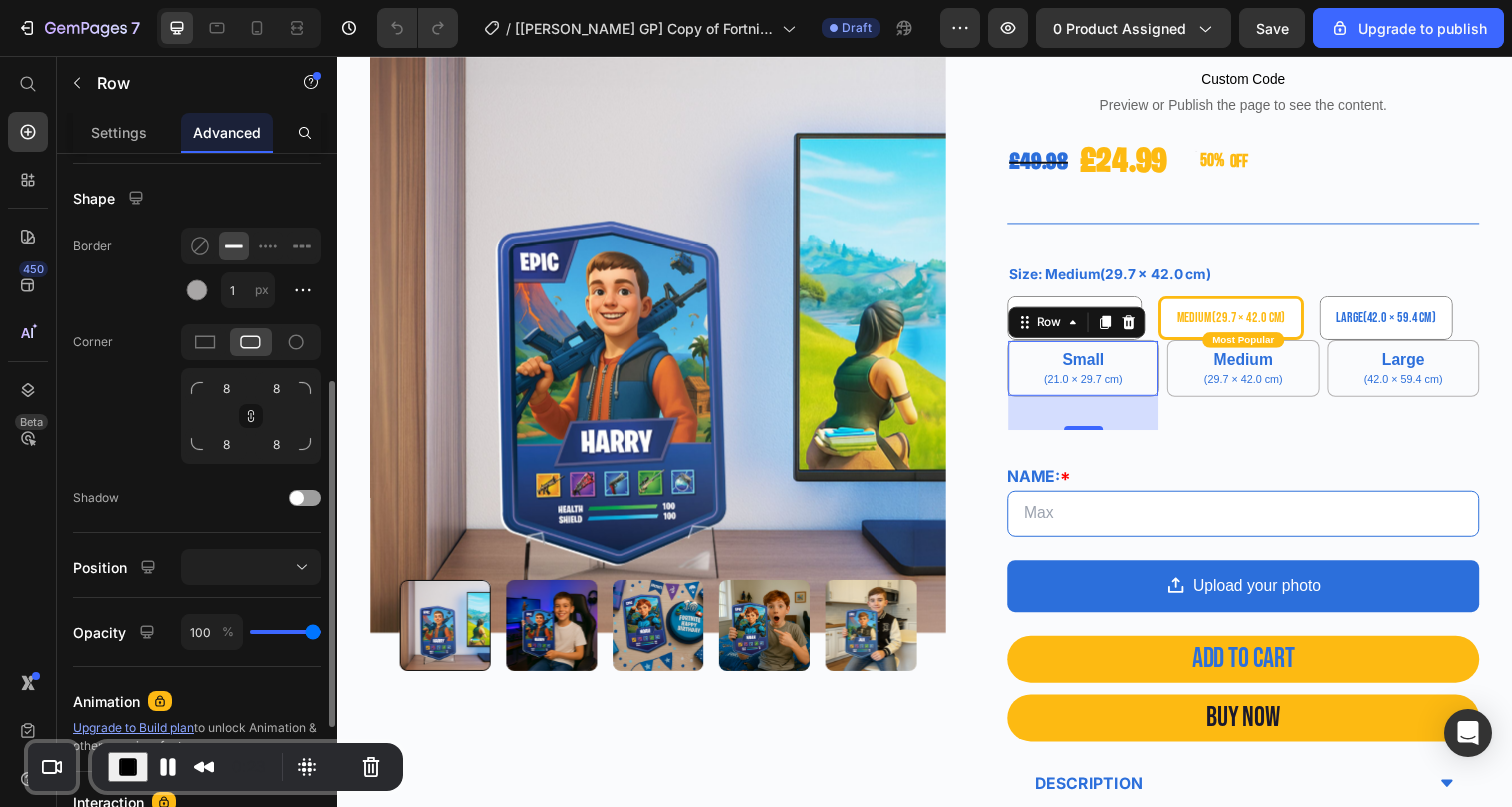 scroll, scrollTop: 415, scrollLeft: 0, axis: vertical 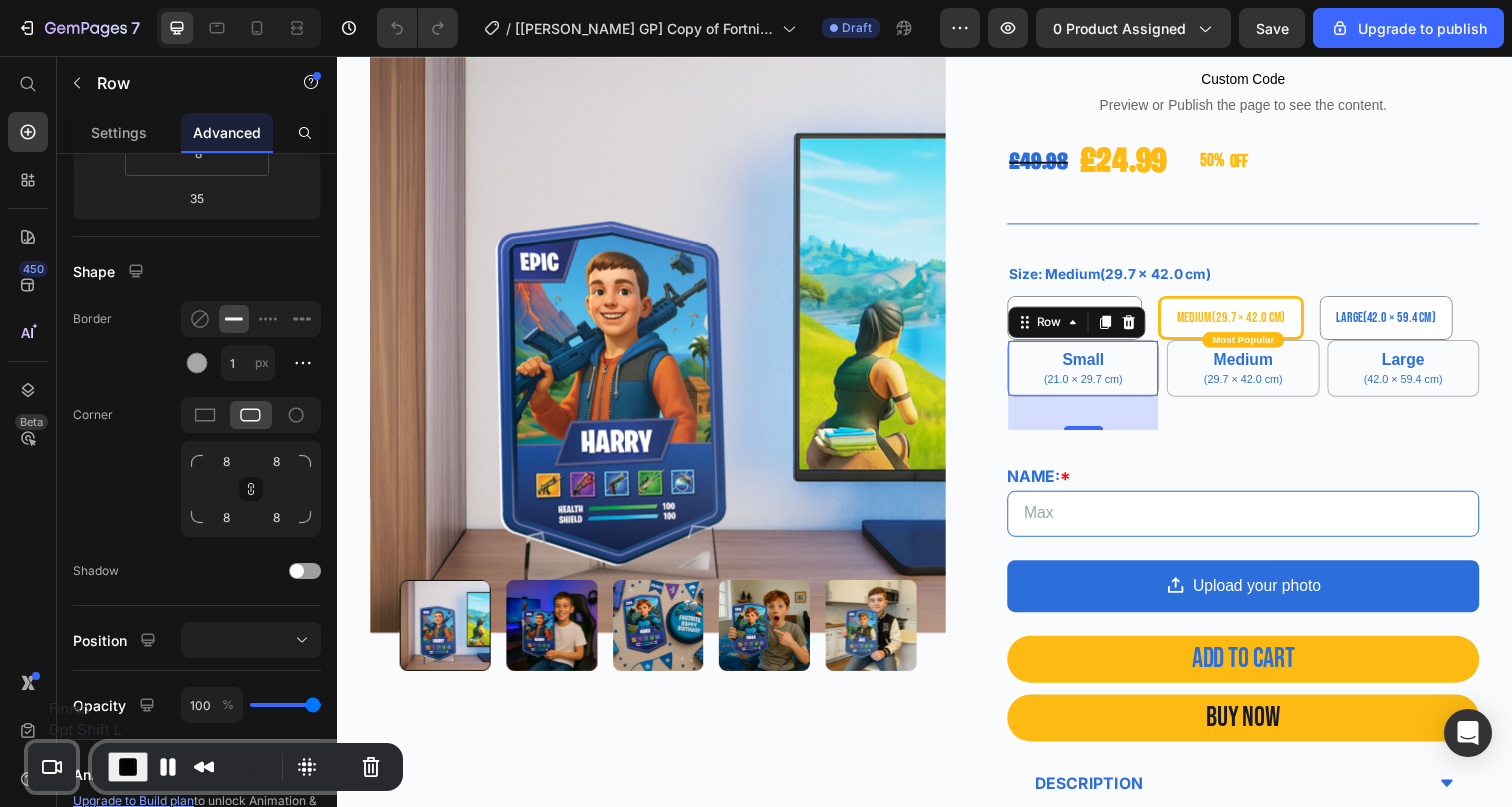 click at bounding box center (128, 767) 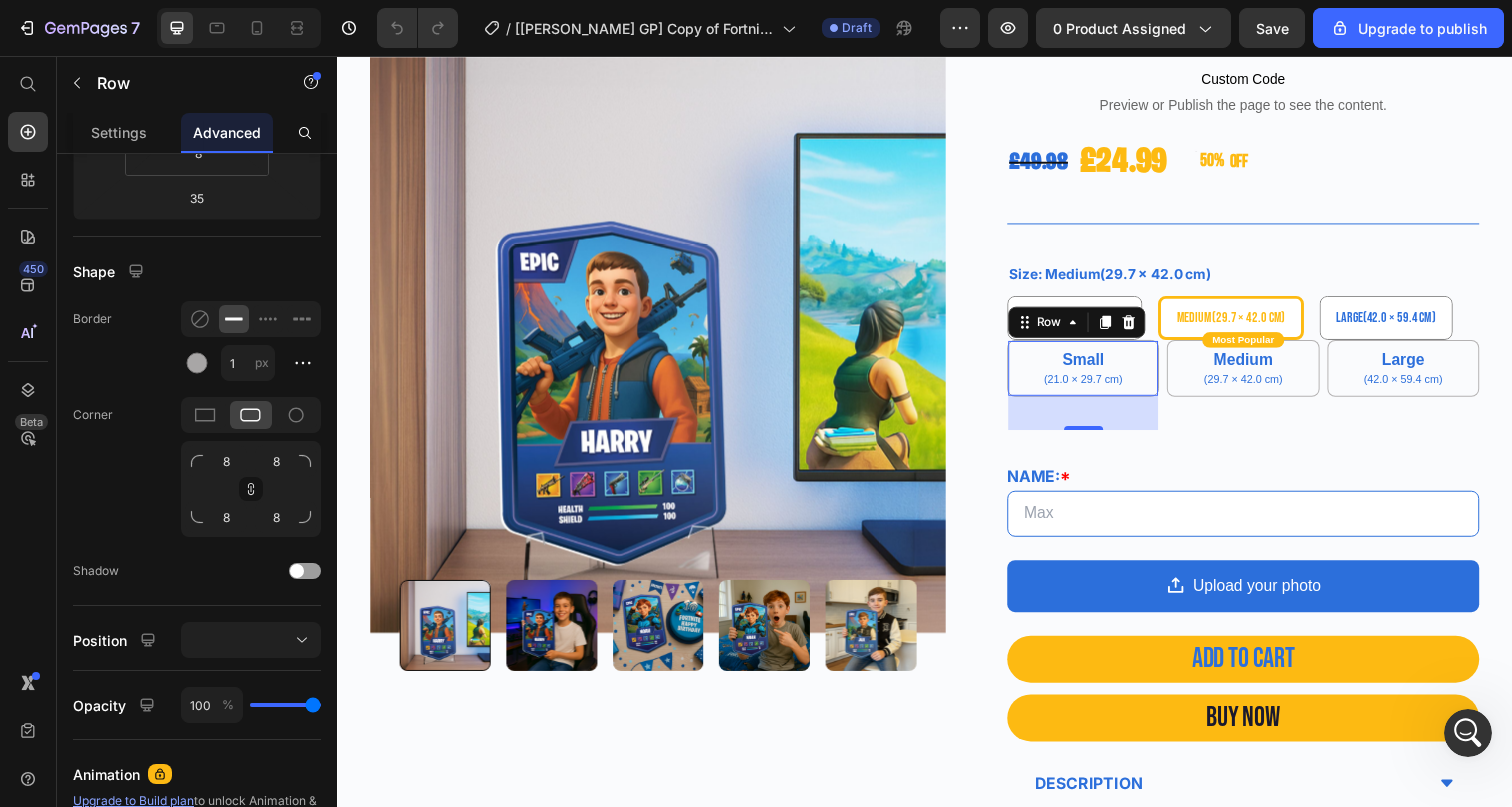 scroll, scrollTop: 0, scrollLeft: 0, axis: both 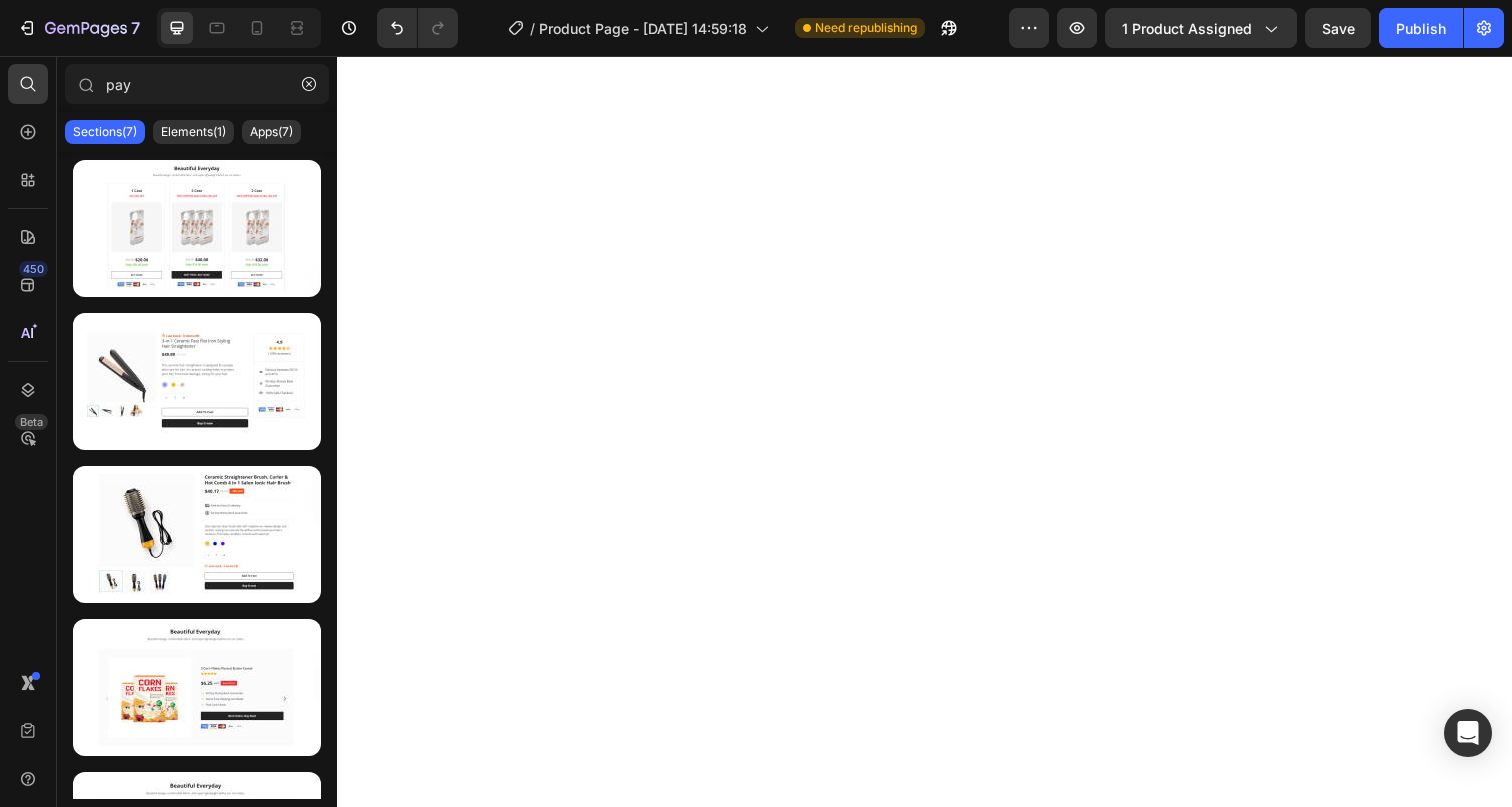 select on "Gray" 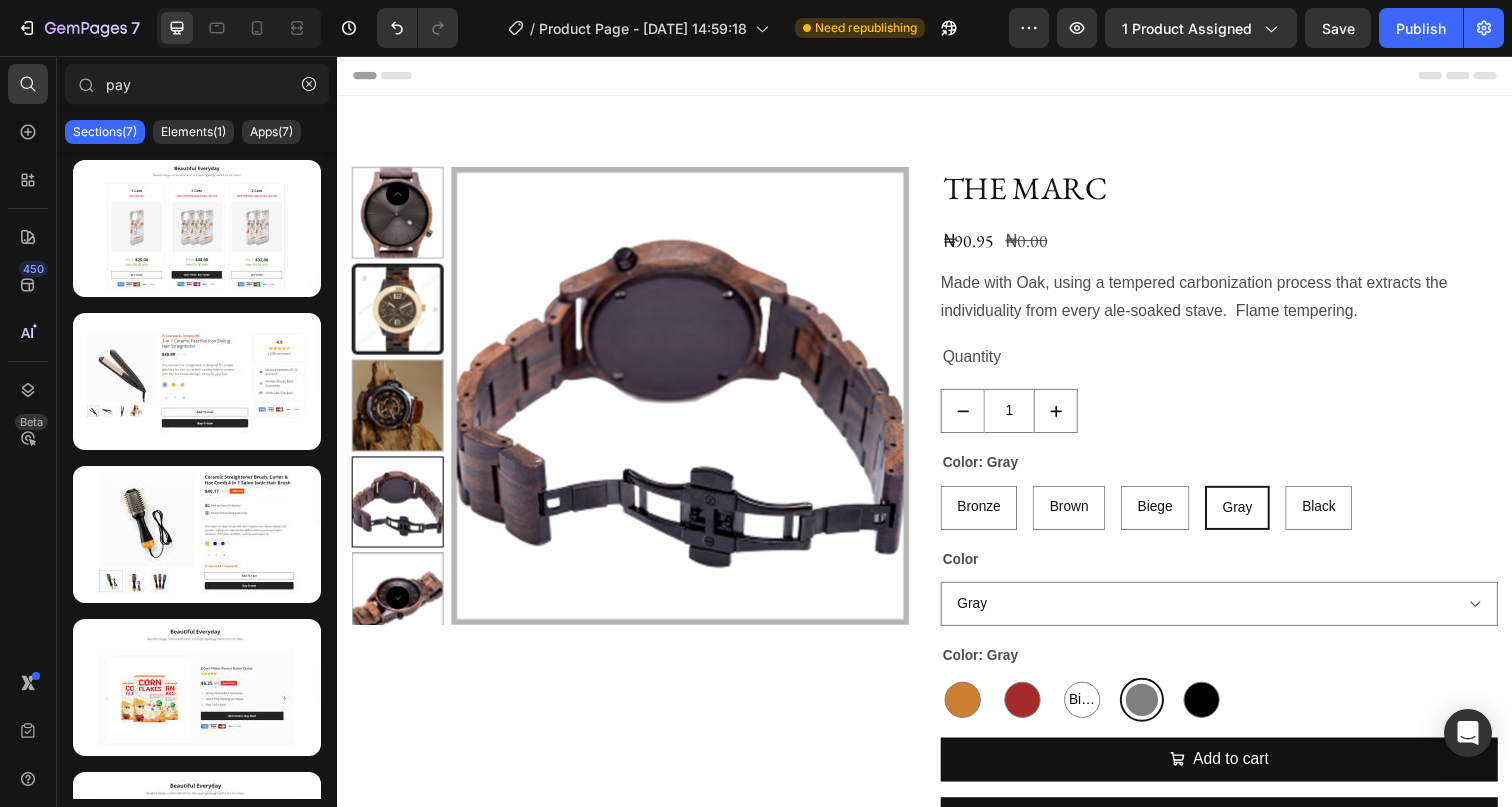 scroll, scrollTop: 0, scrollLeft: 0, axis: both 